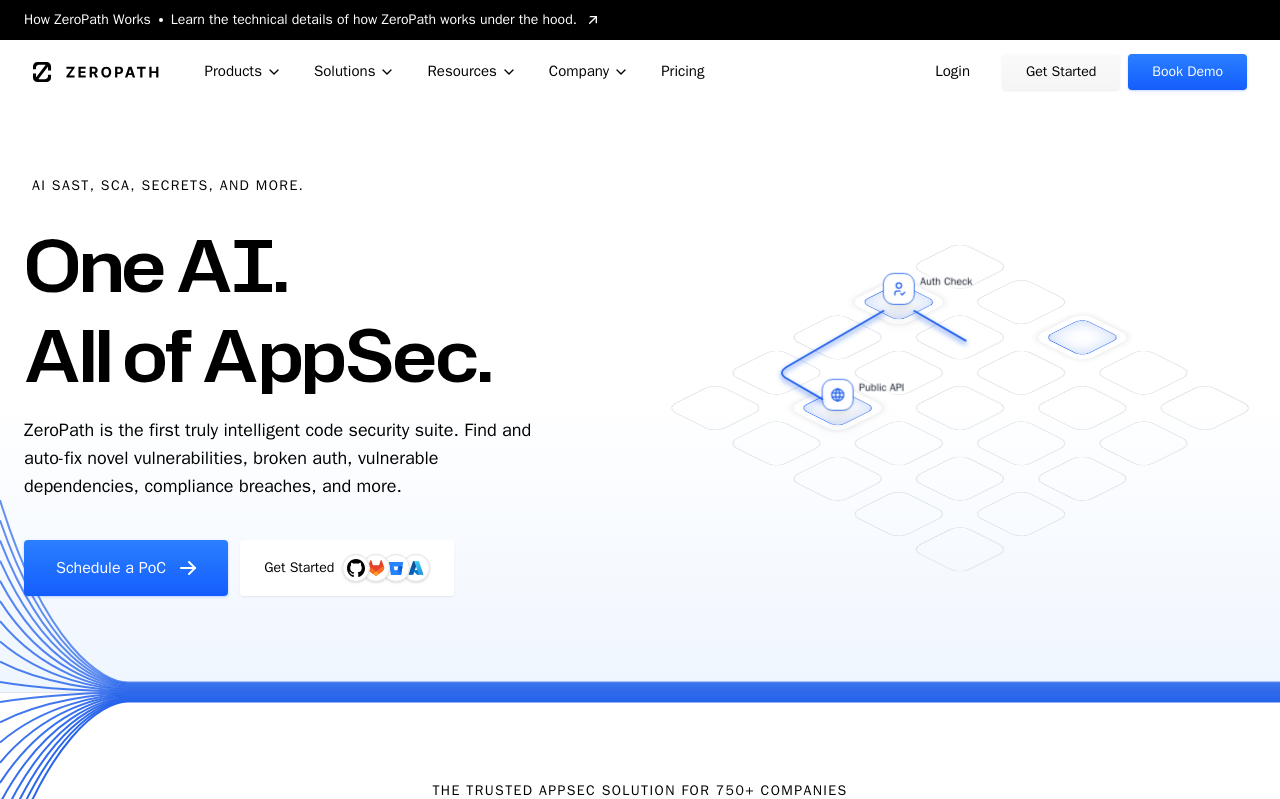 scroll, scrollTop: 0, scrollLeft: 0, axis: both 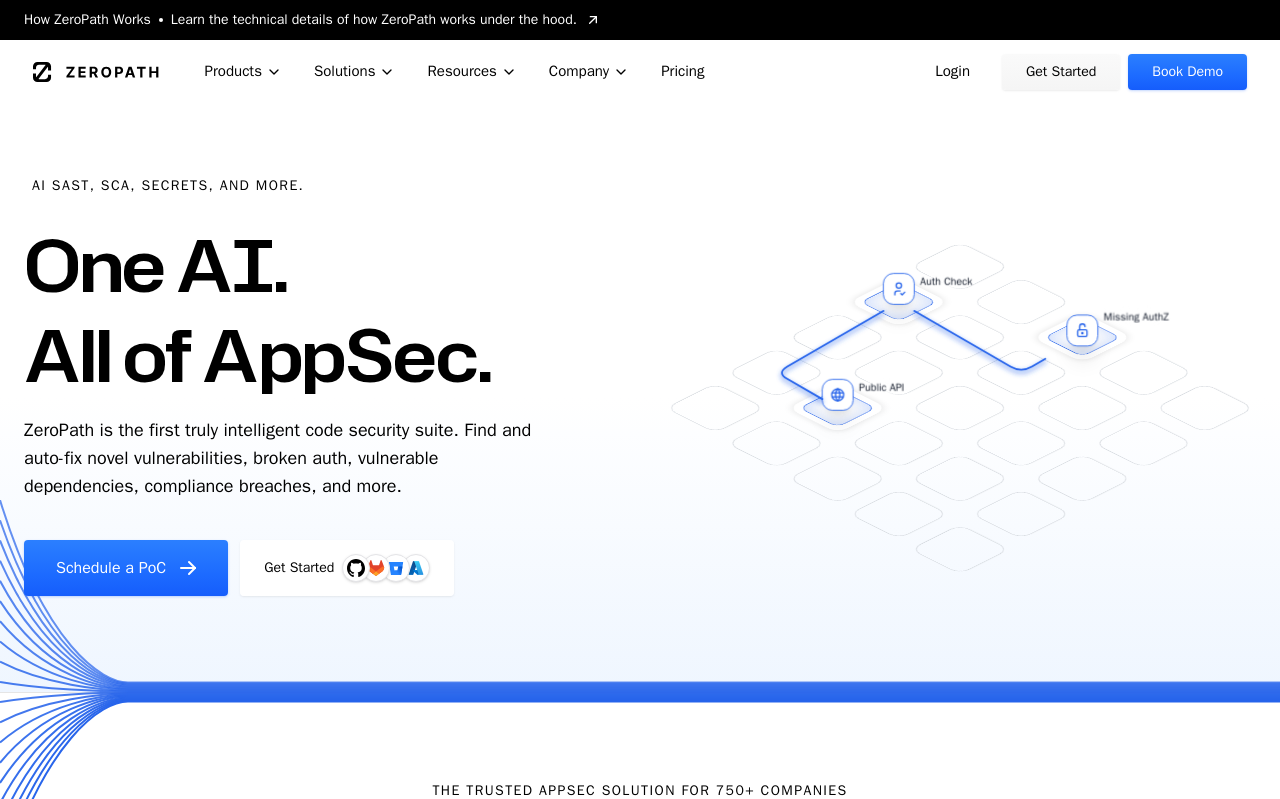click on "Login" at bounding box center [952, 72] 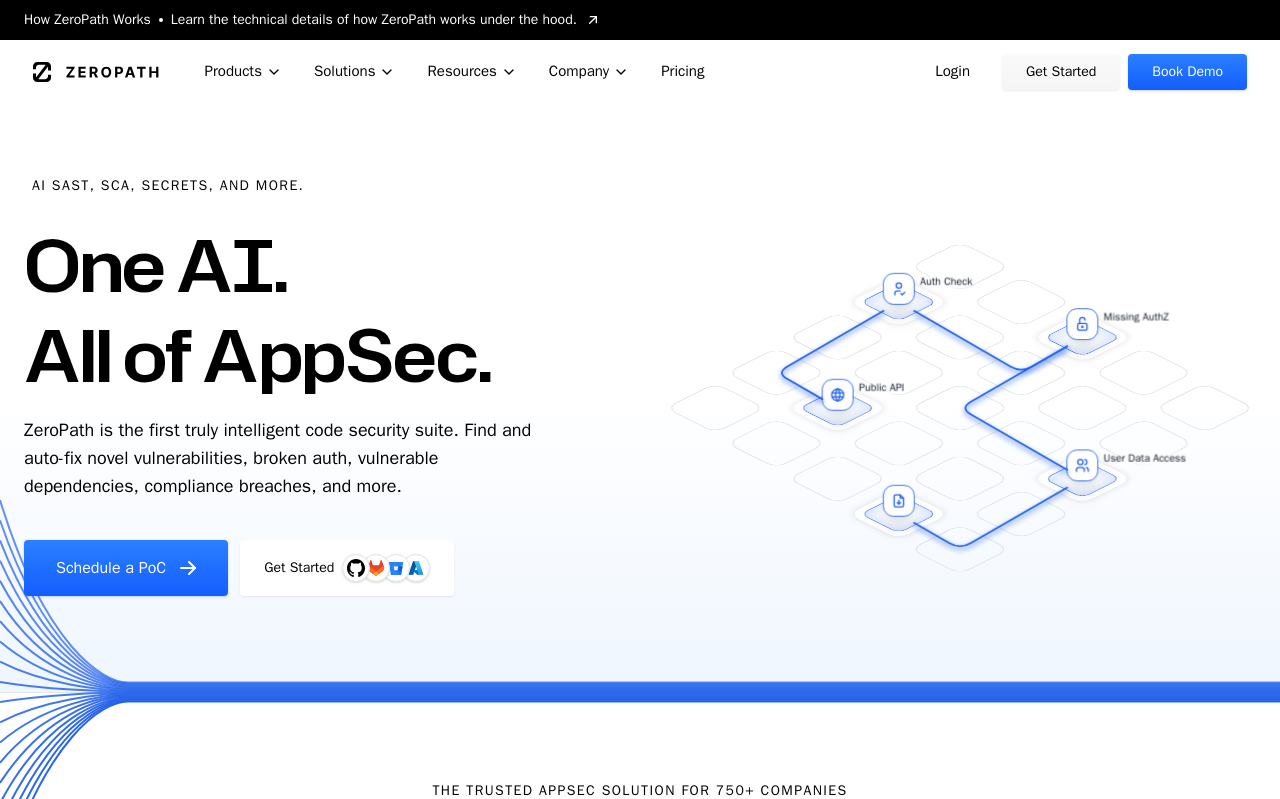 click on "Login" at bounding box center [952, 72] 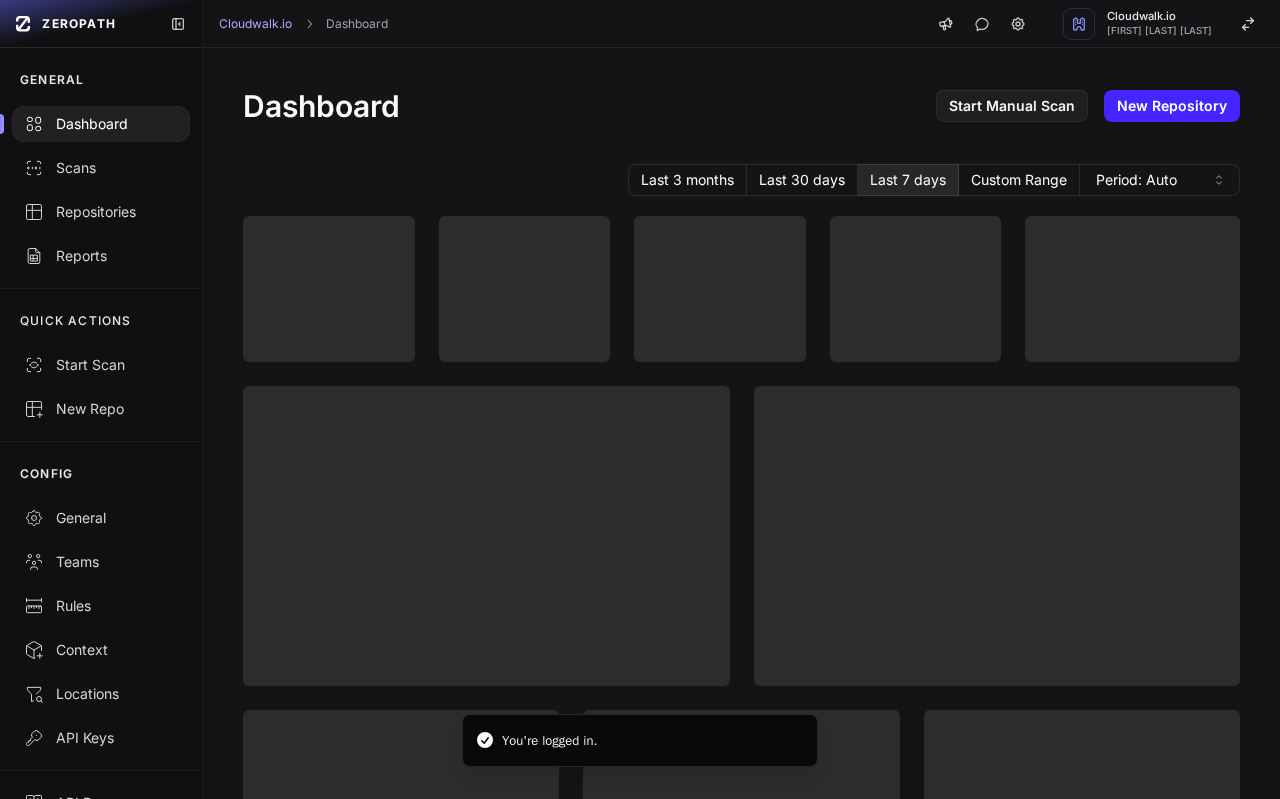 scroll, scrollTop: 0, scrollLeft: 0, axis: both 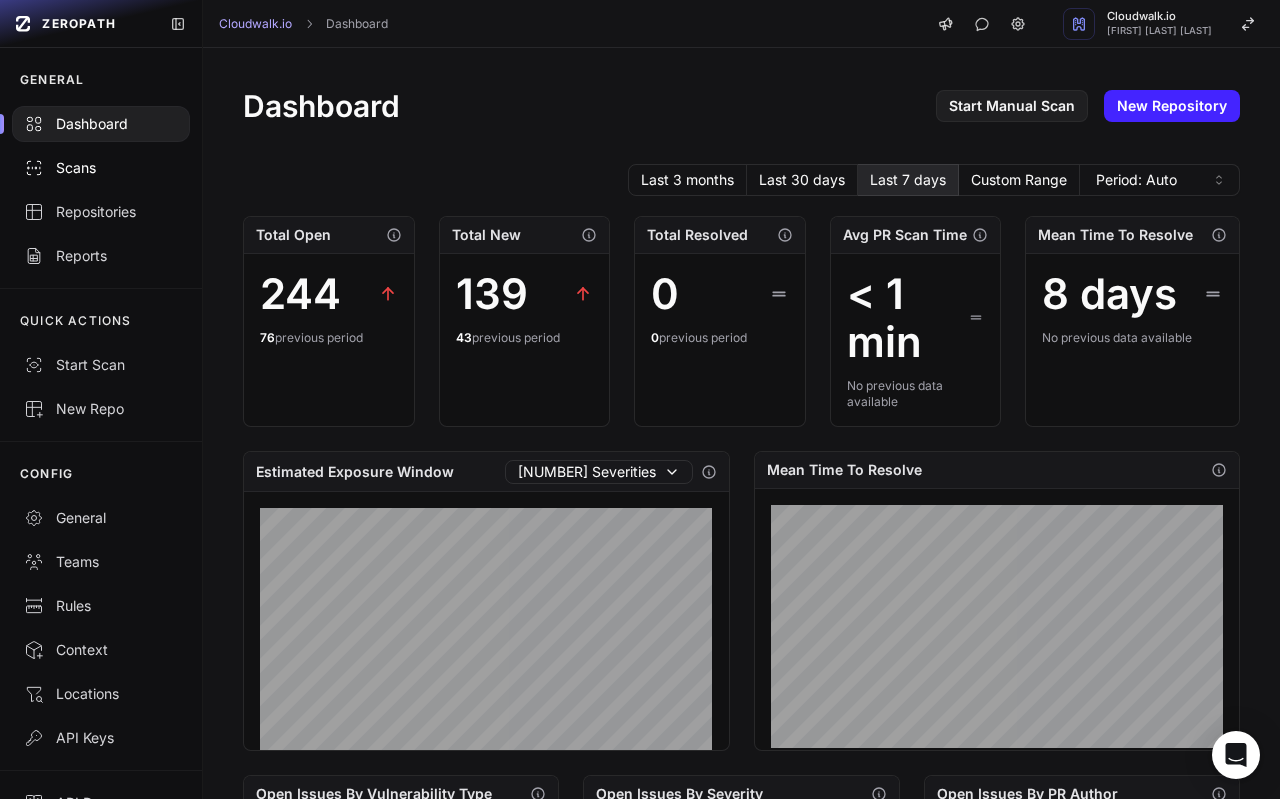 click on "Scans" at bounding box center (101, 168) 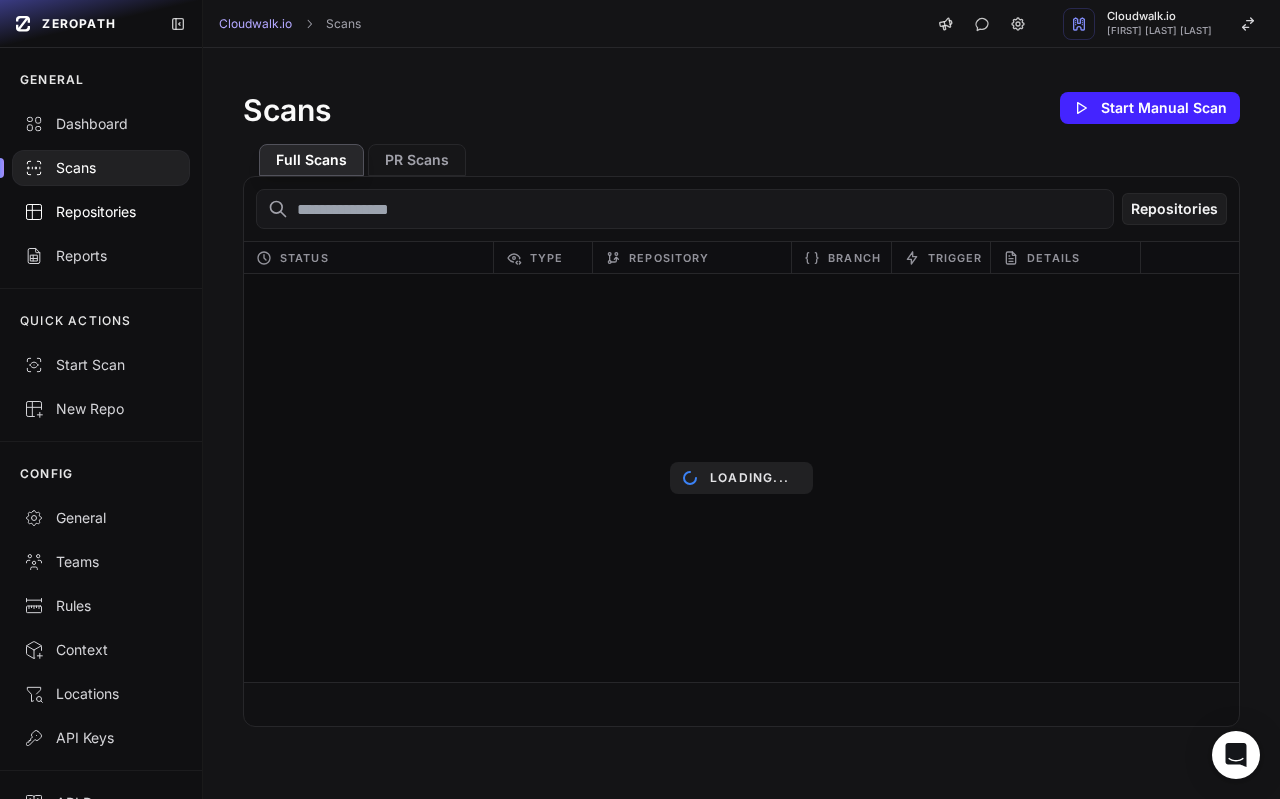 click on "Repositories" at bounding box center (101, 212) 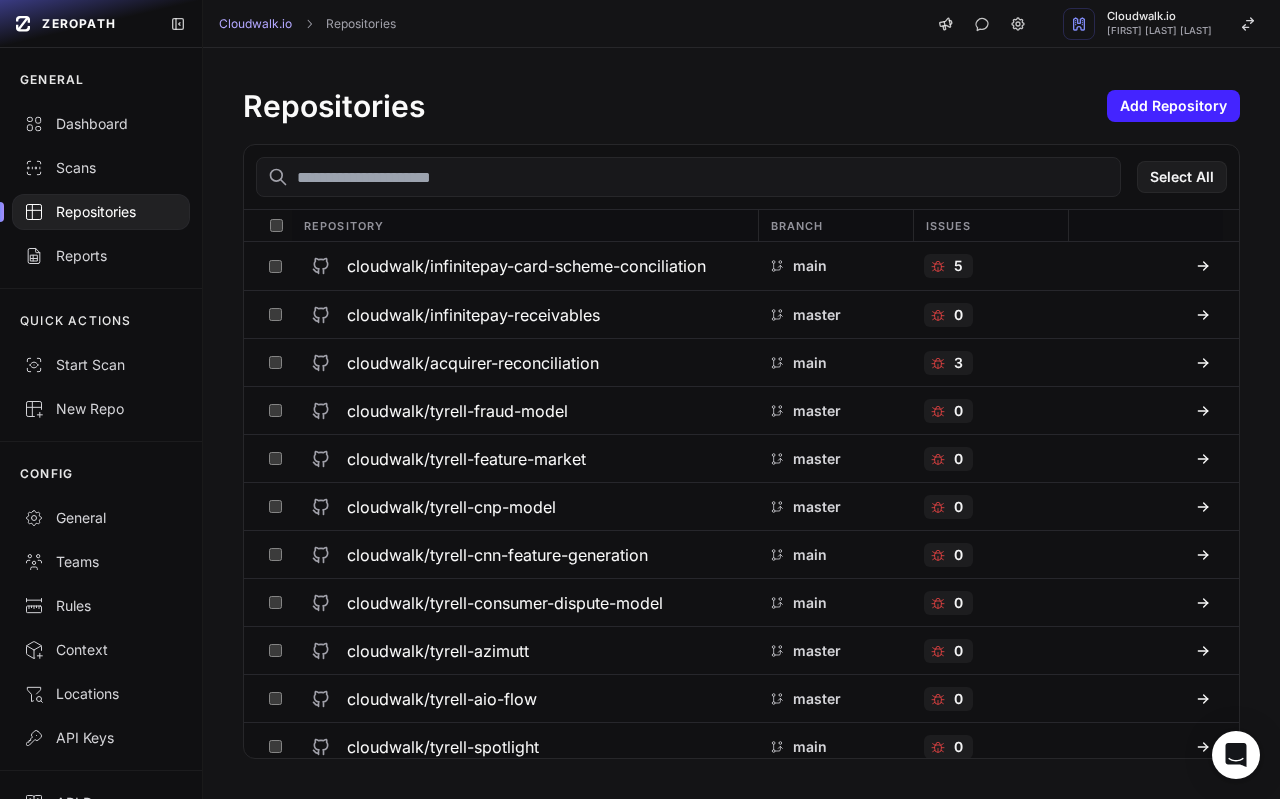 click at bounding box center [688, 177] 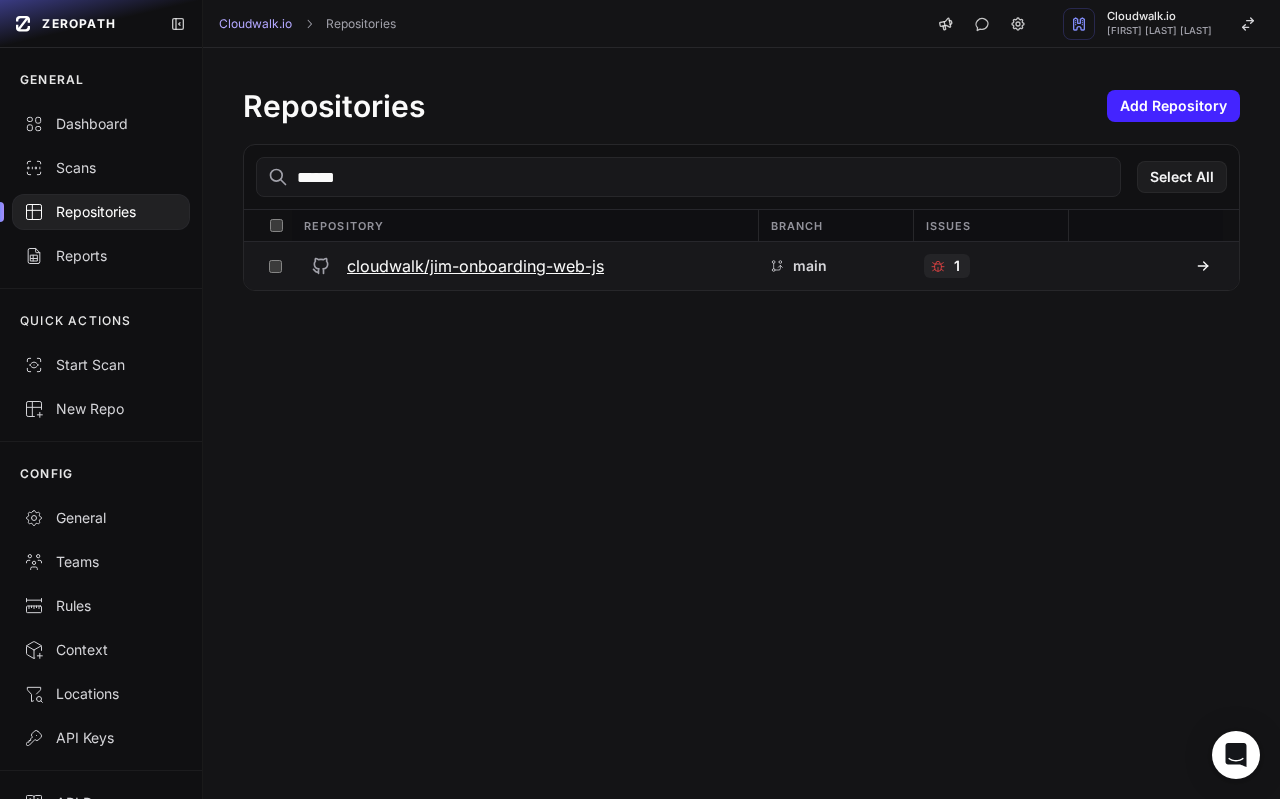 type on "******" 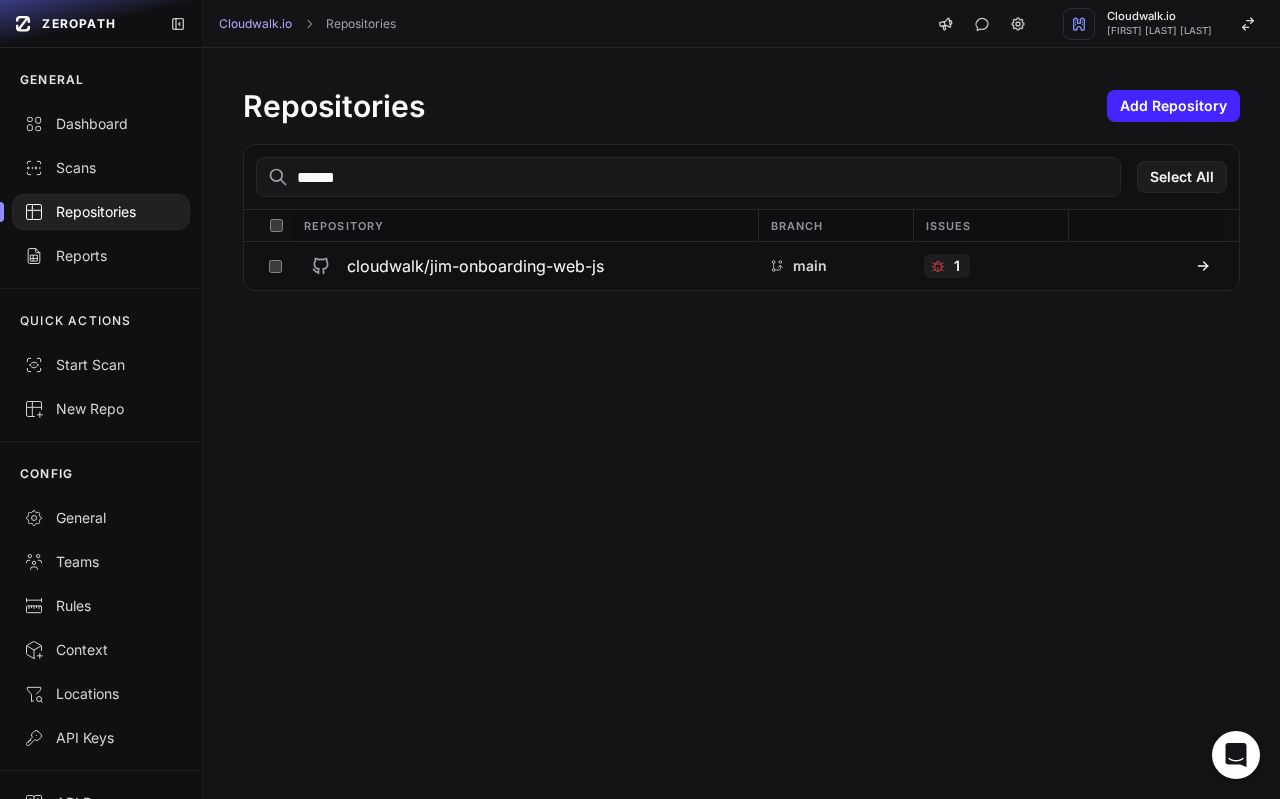 click on "******" at bounding box center [688, 177] 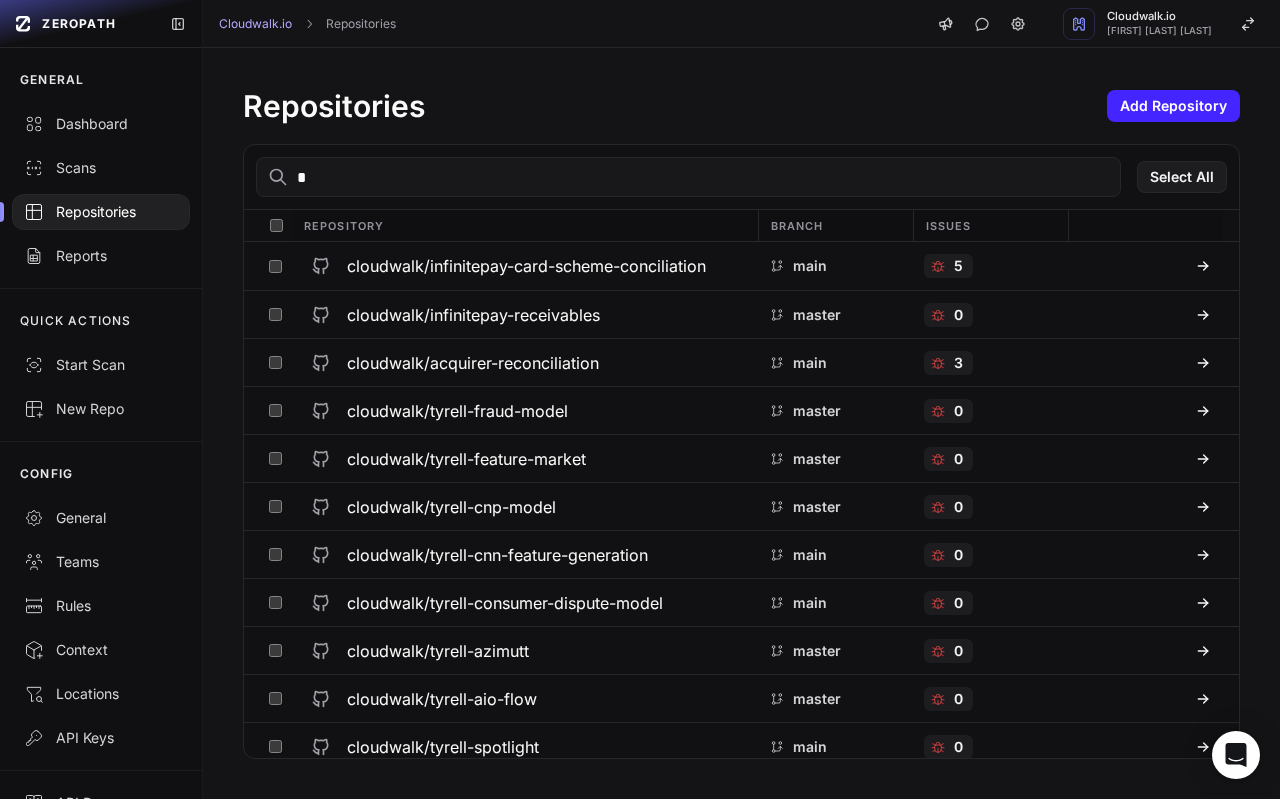 type on "*" 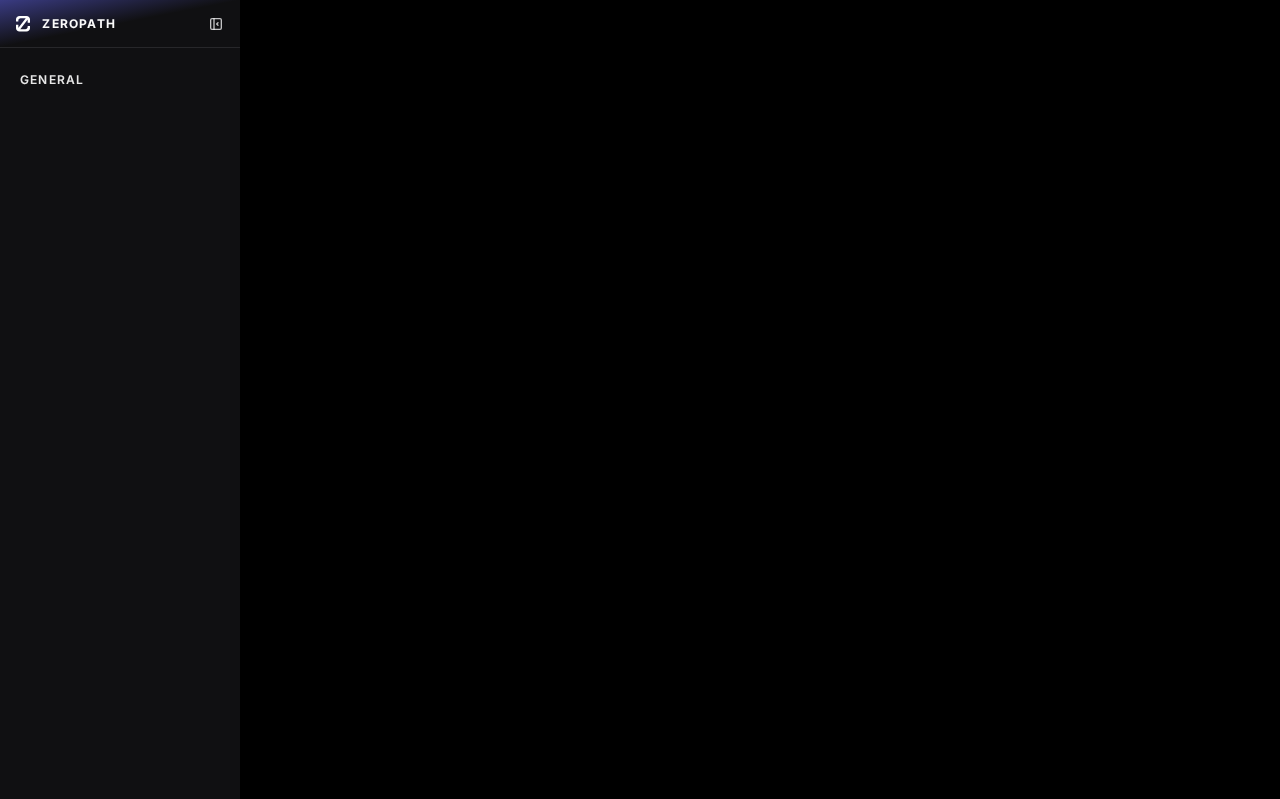 scroll, scrollTop: 0, scrollLeft: 0, axis: both 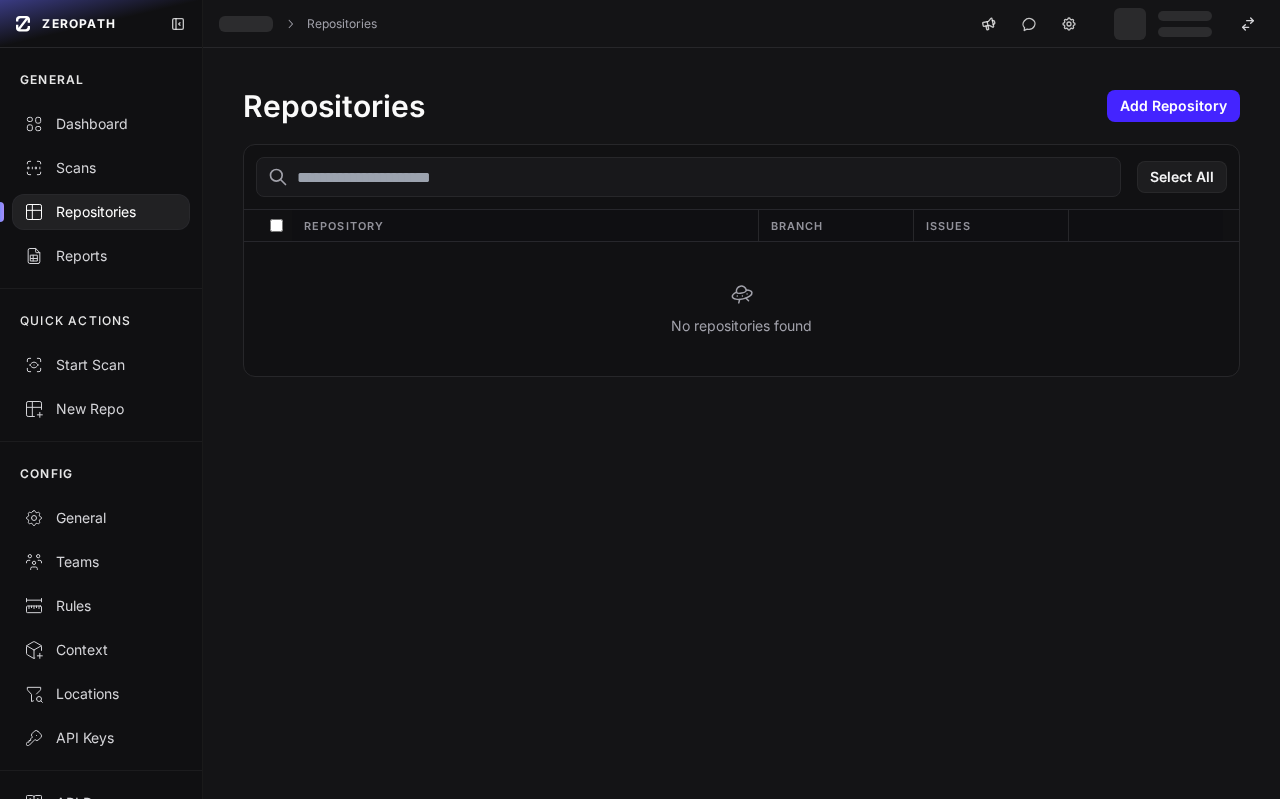 type on "*" 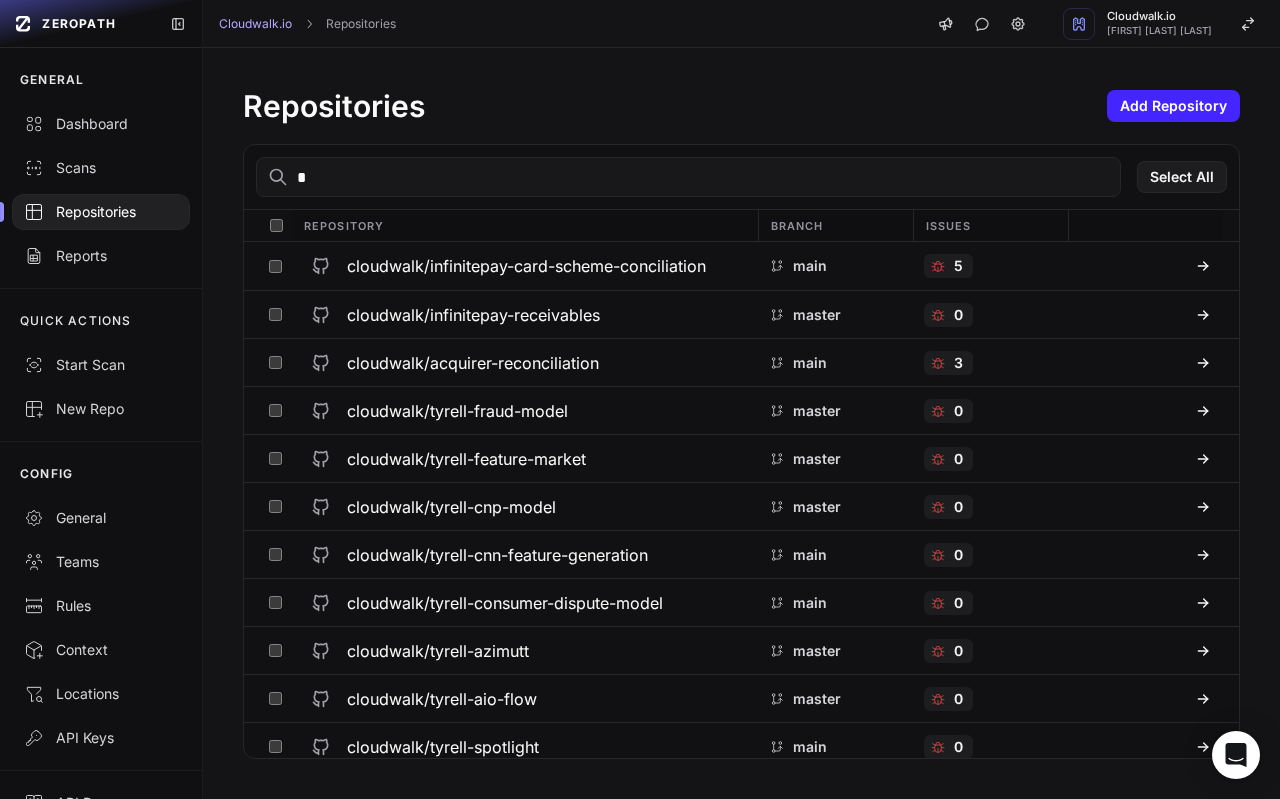 click on "*" at bounding box center [688, 177] 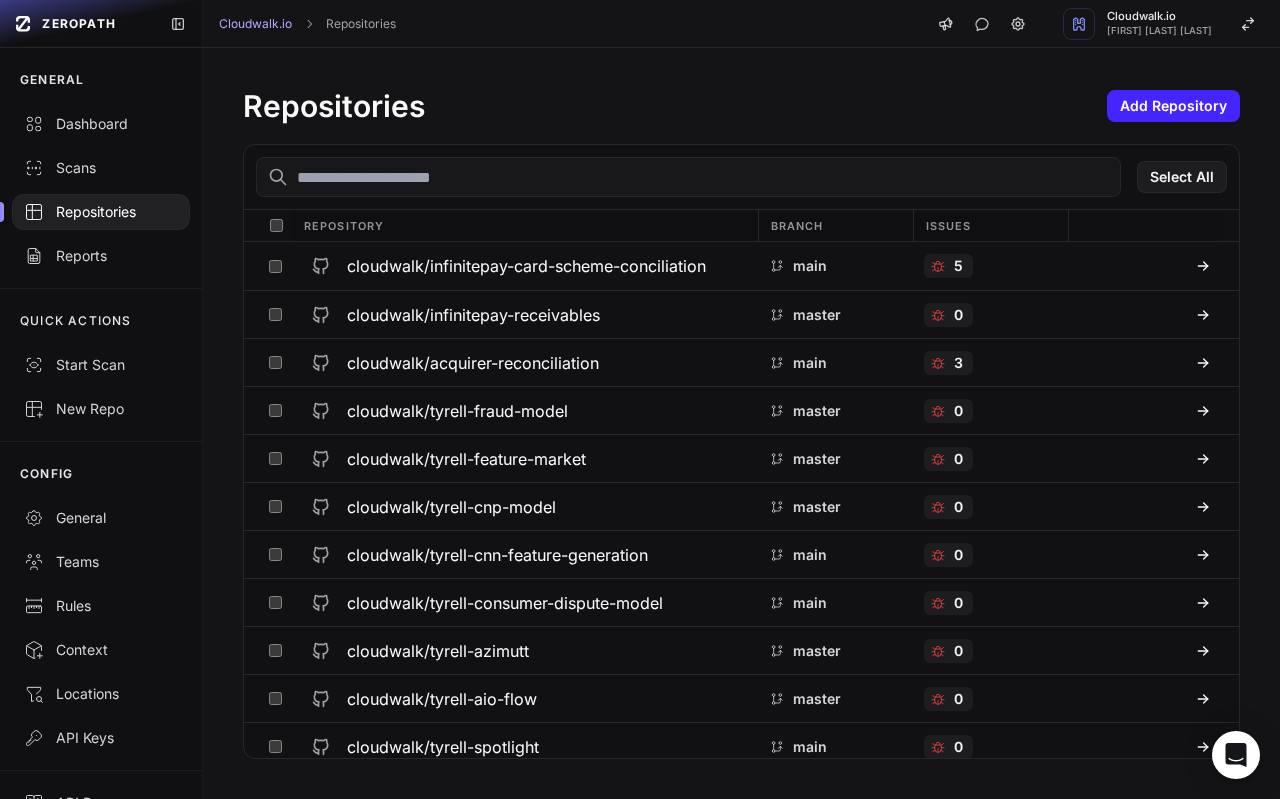 type 